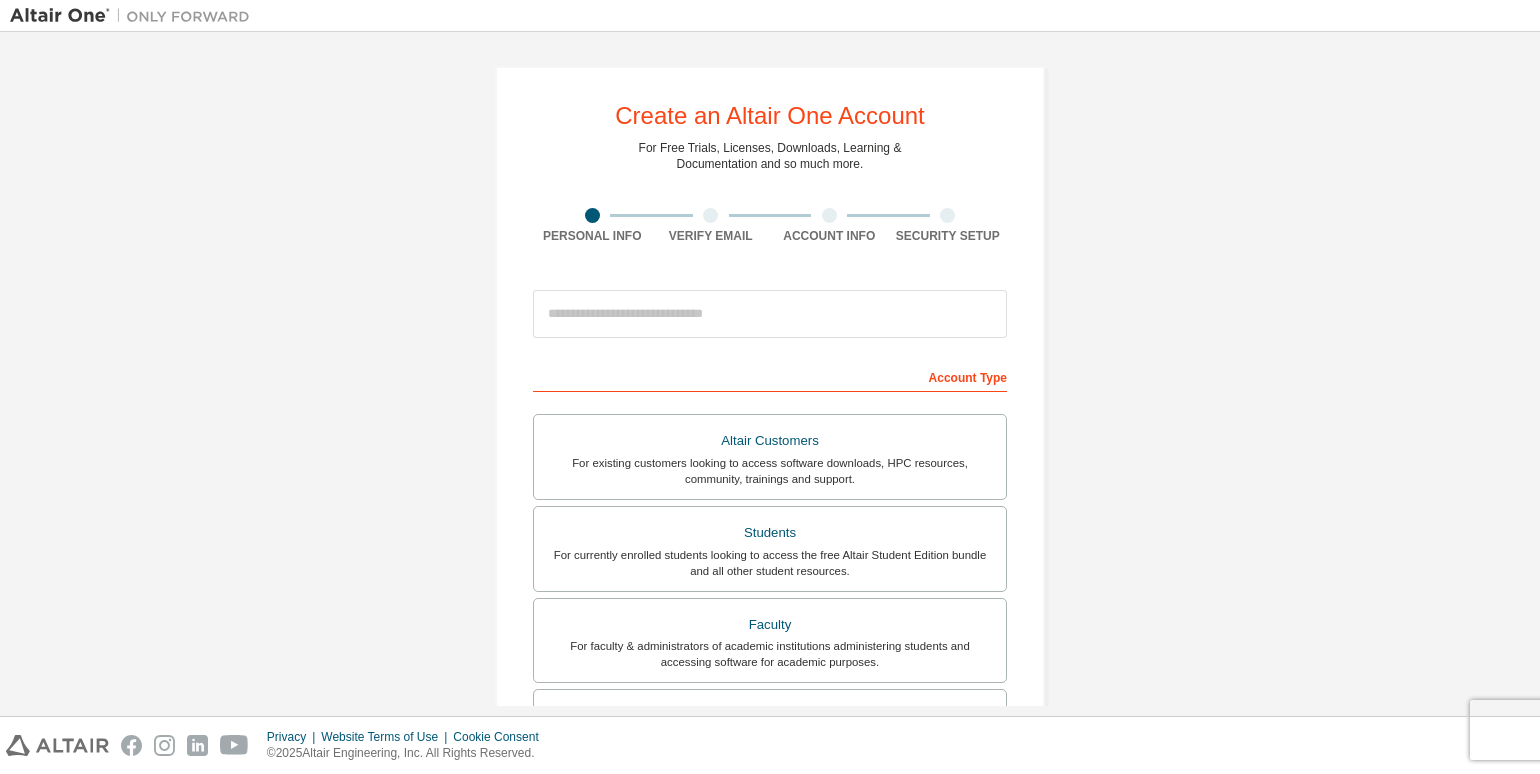 scroll, scrollTop: 0, scrollLeft: 0, axis: both 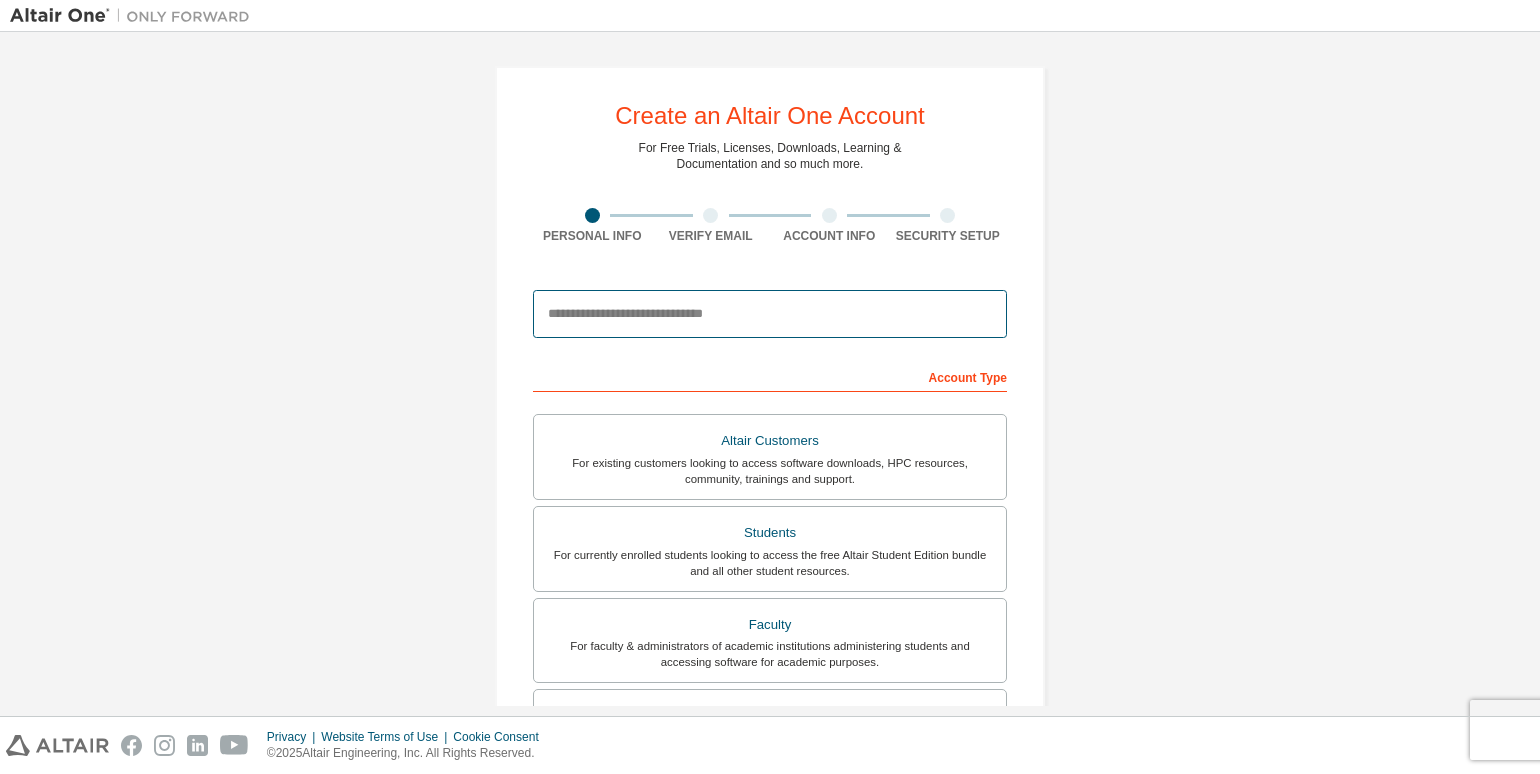 click at bounding box center (770, 314) 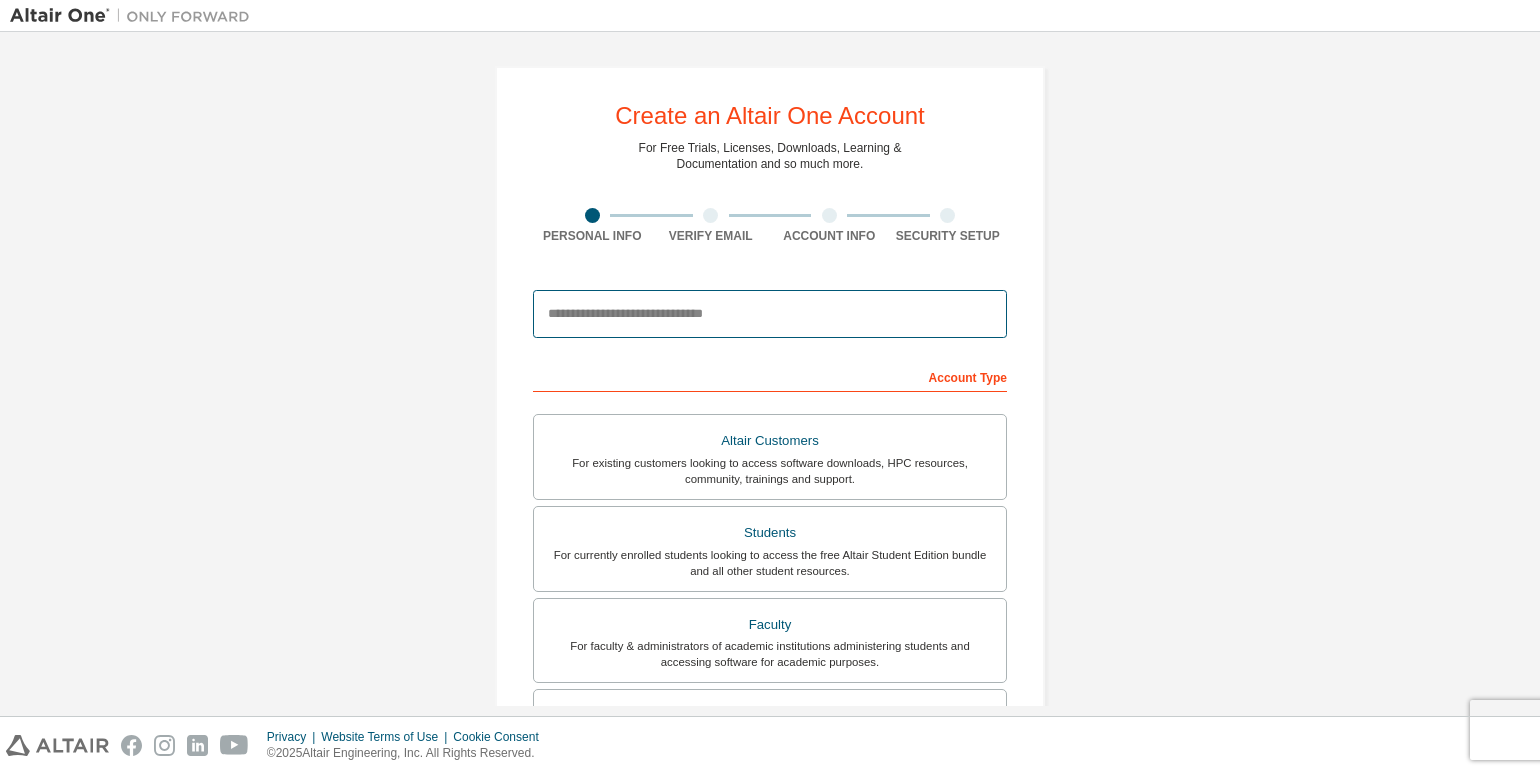 type on "**********" 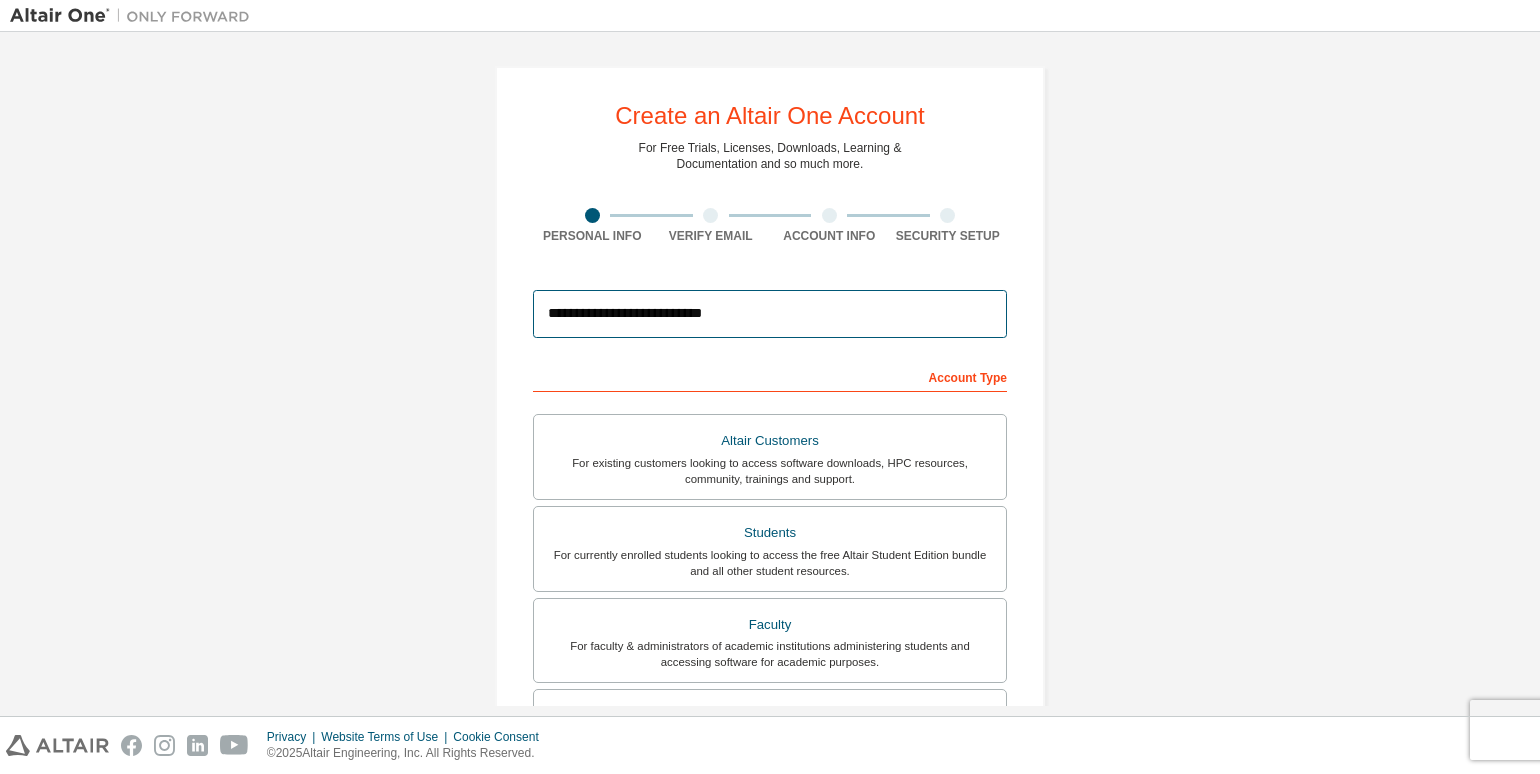 type on "*****" 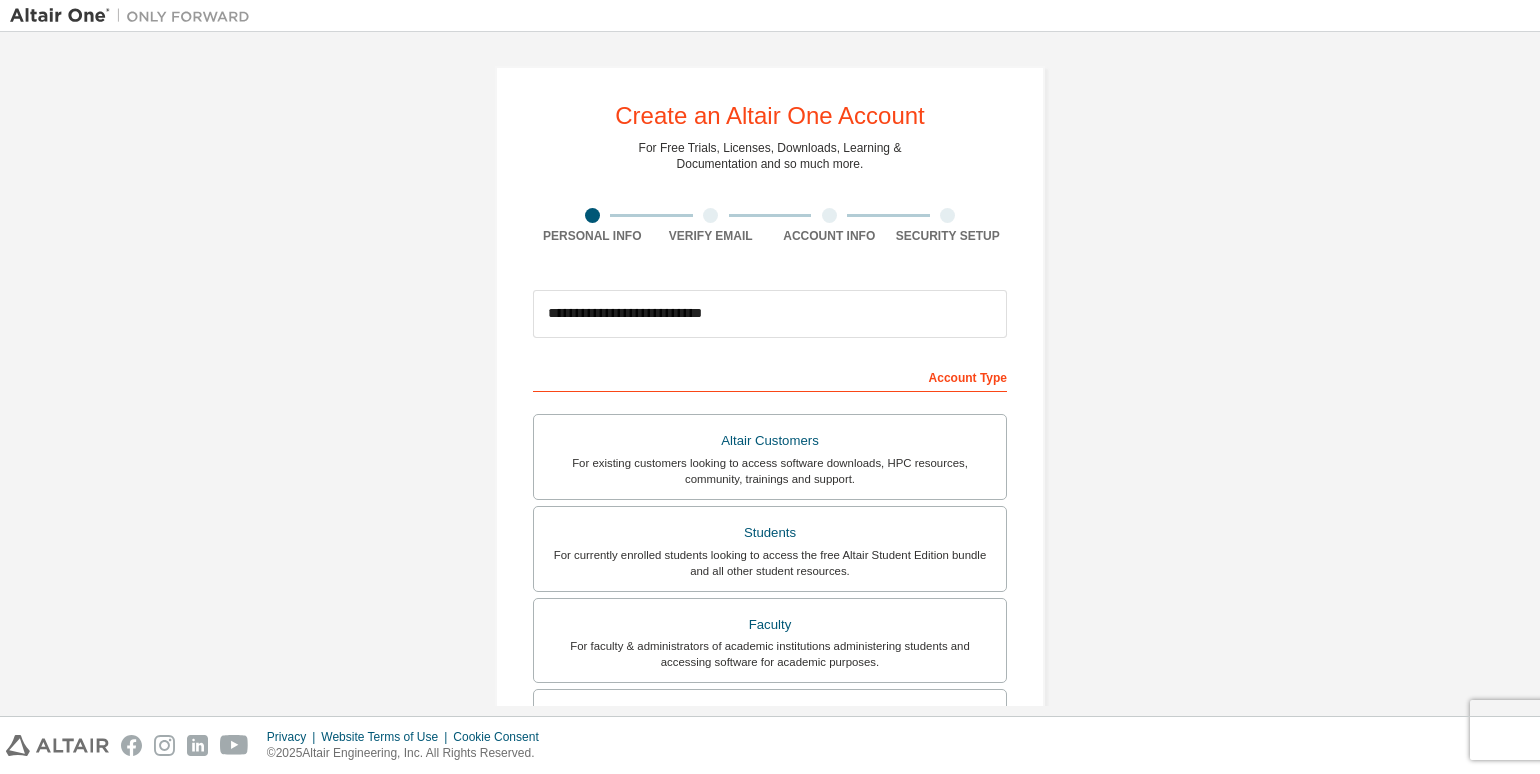 type on "*******" 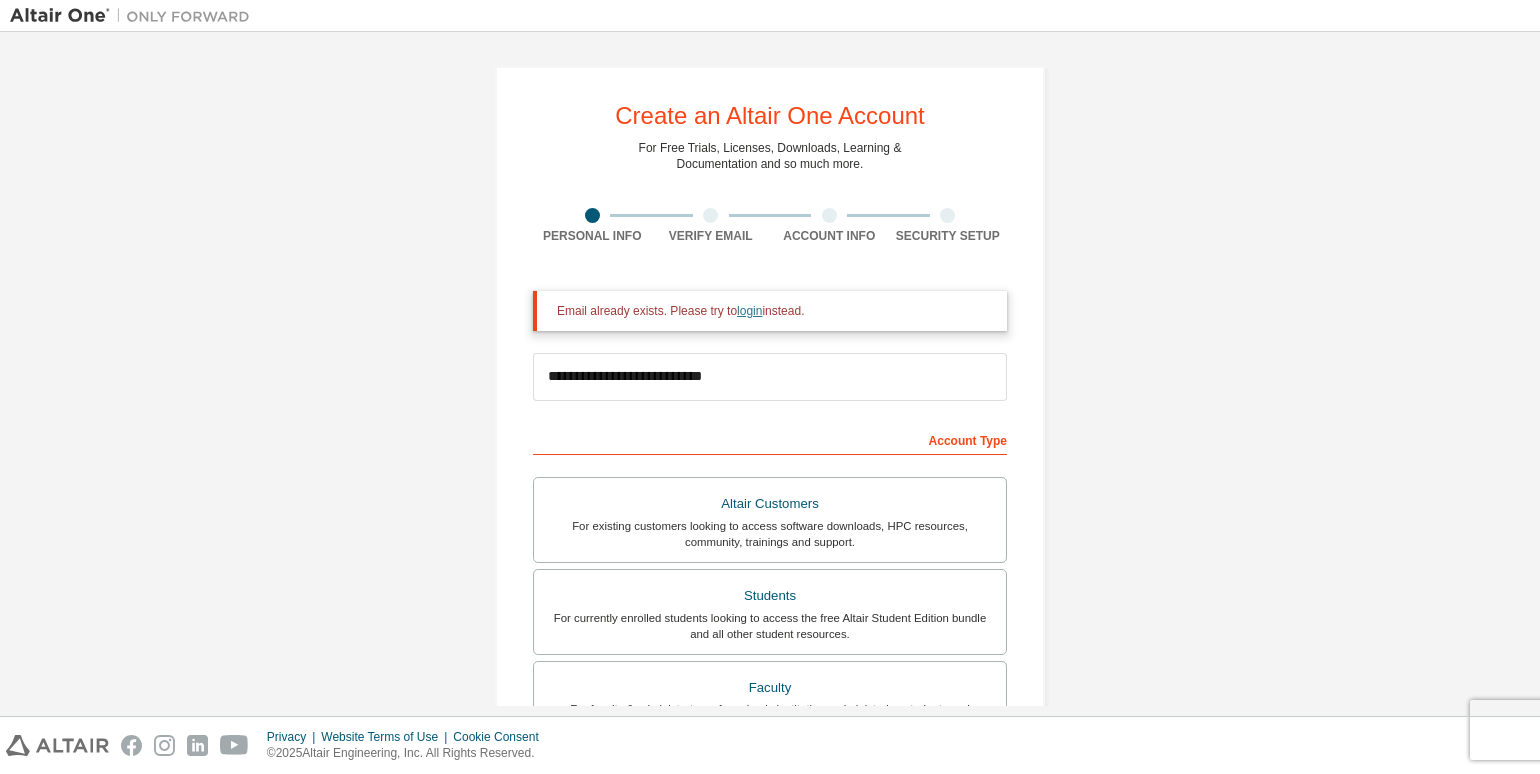 click on "login" at bounding box center [749, 311] 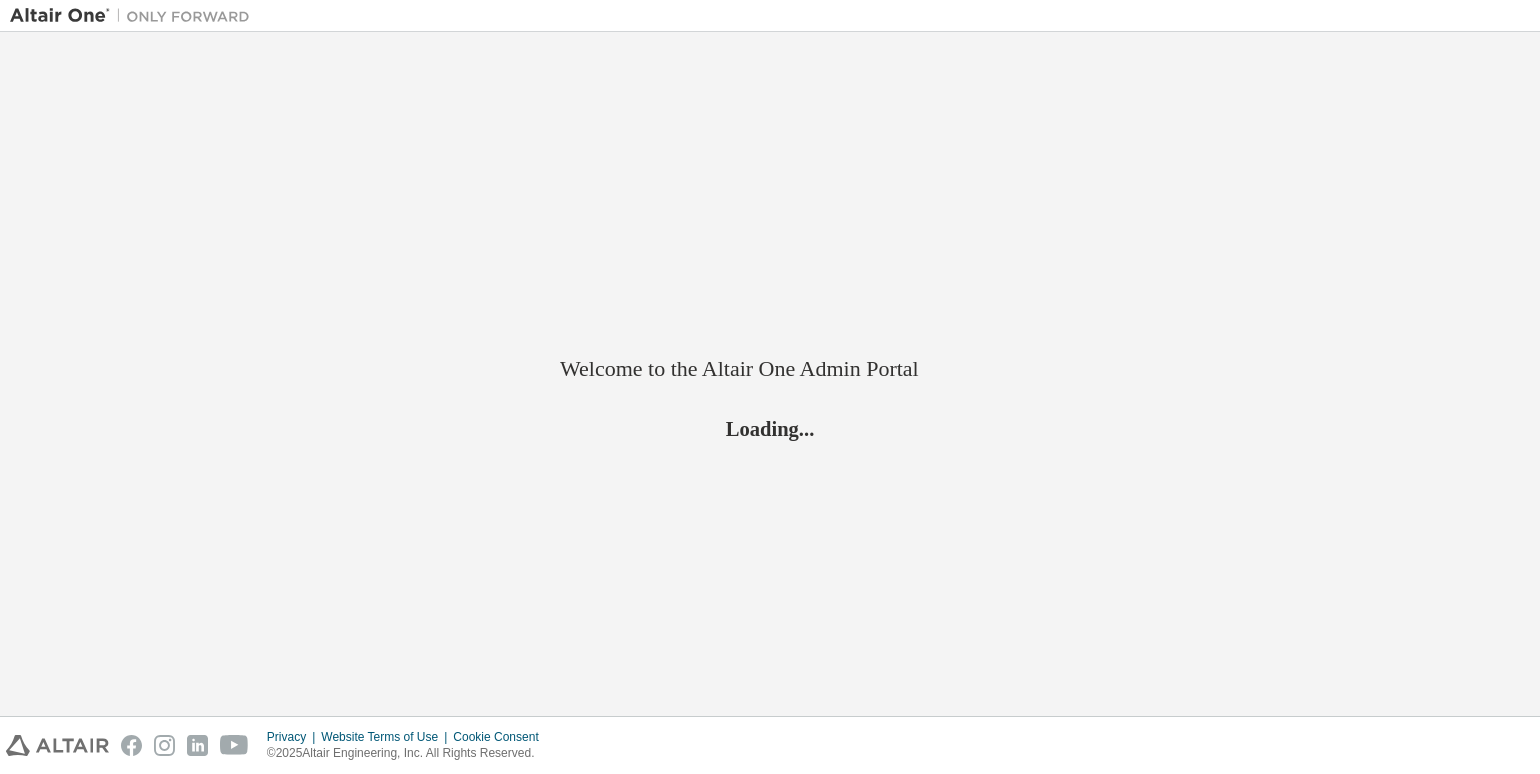 scroll, scrollTop: 0, scrollLeft: 0, axis: both 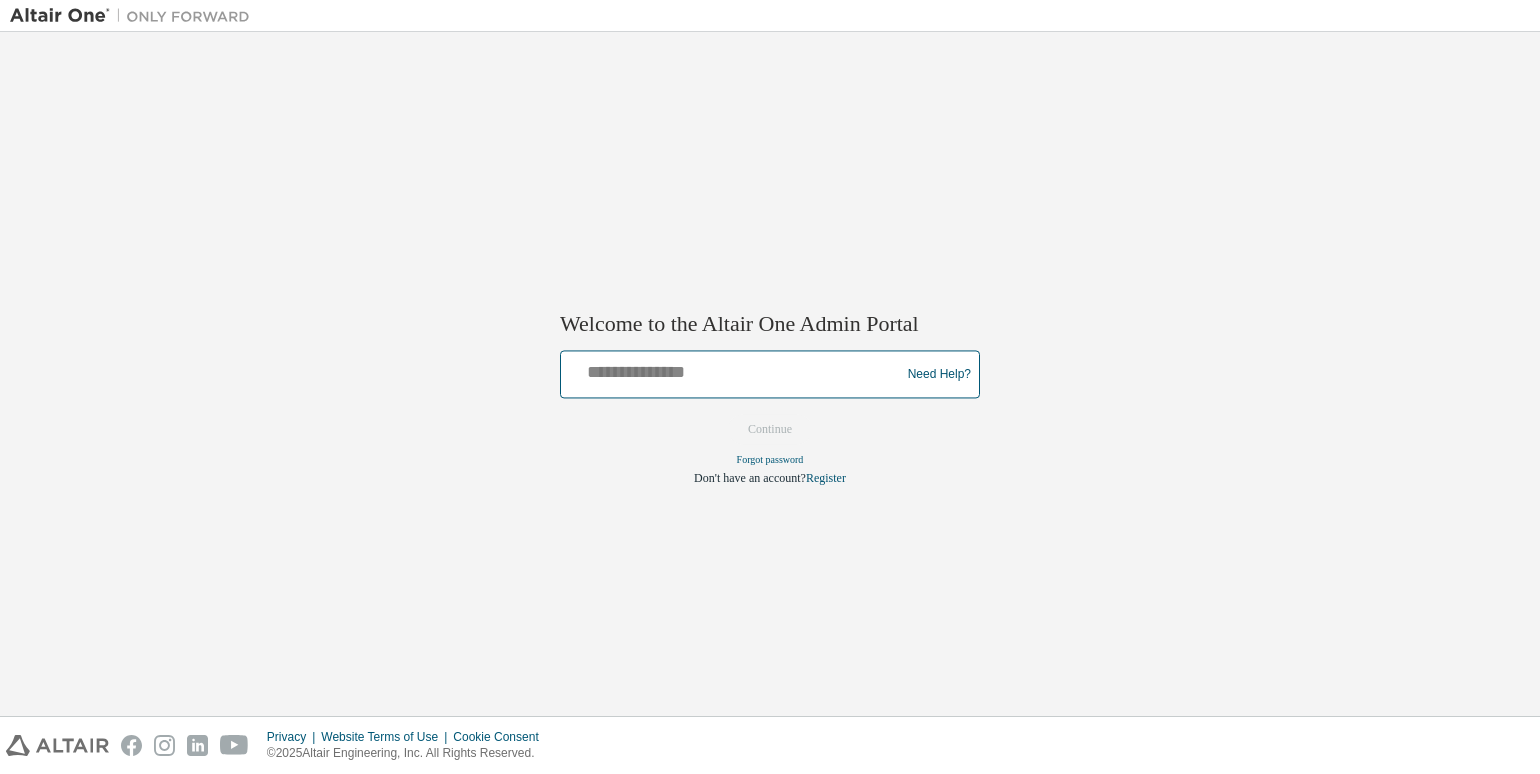 click at bounding box center [733, 370] 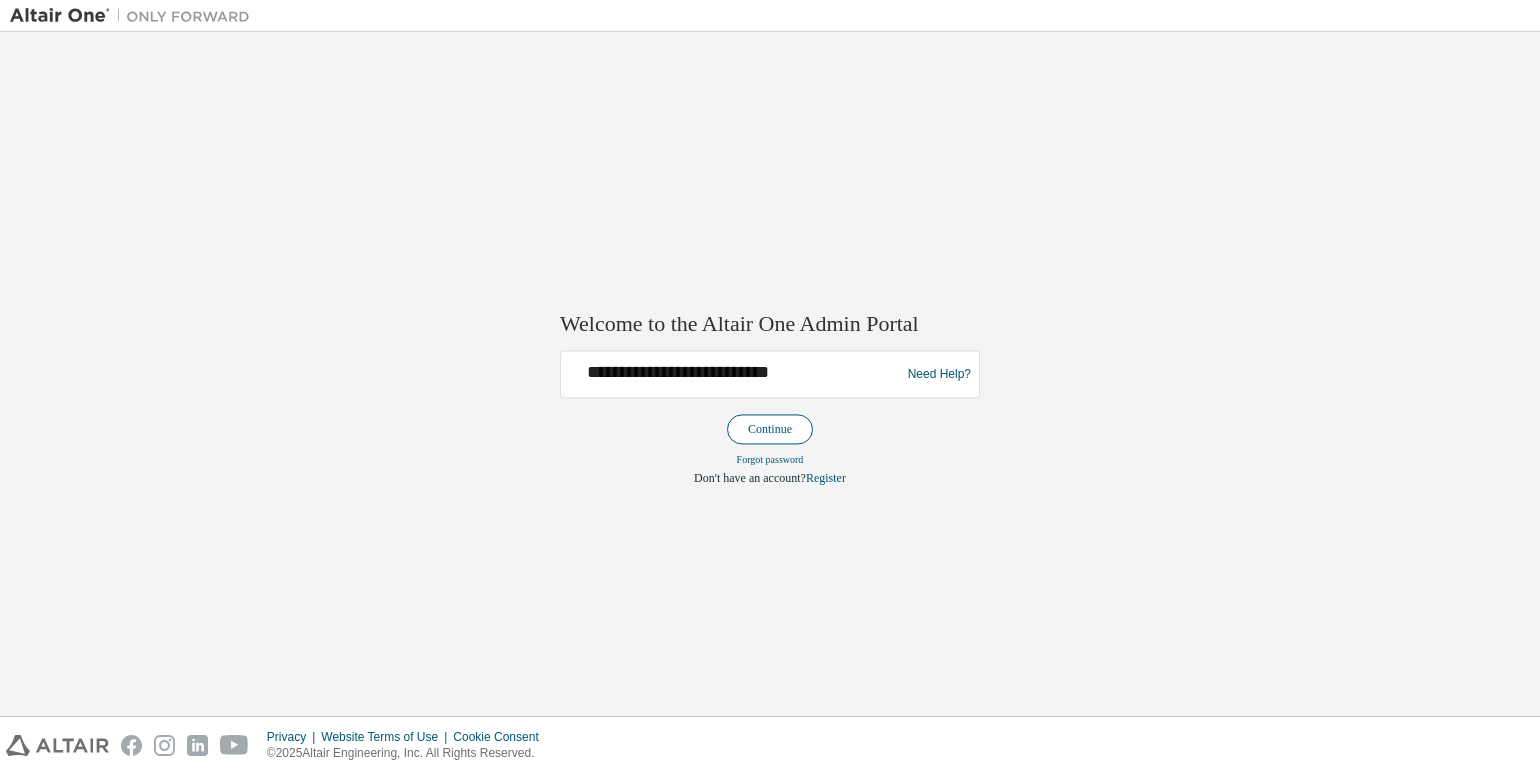 click on "Continue" at bounding box center [770, 430] 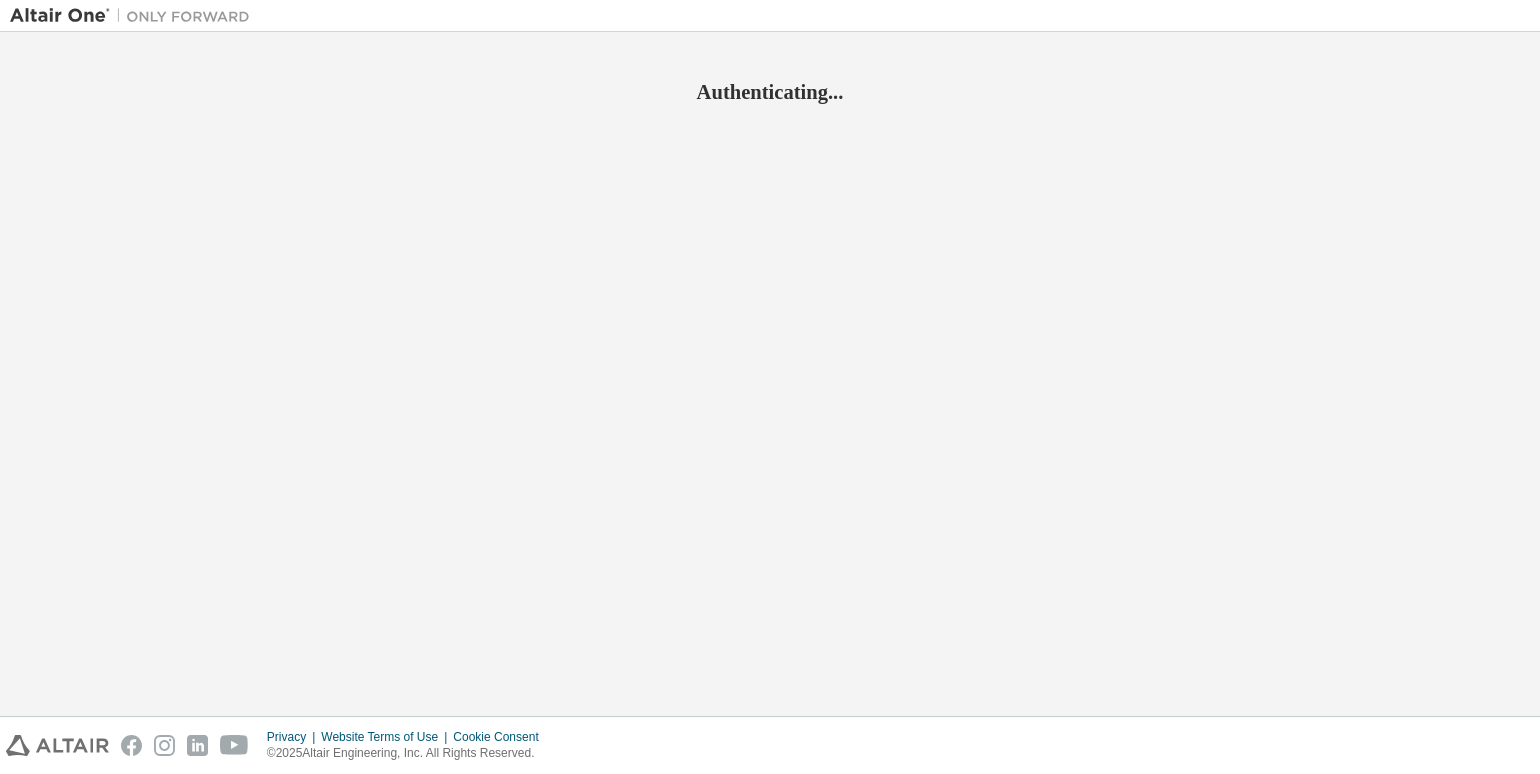 scroll, scrollTop: 0, scrollLeft: 0, axis: both 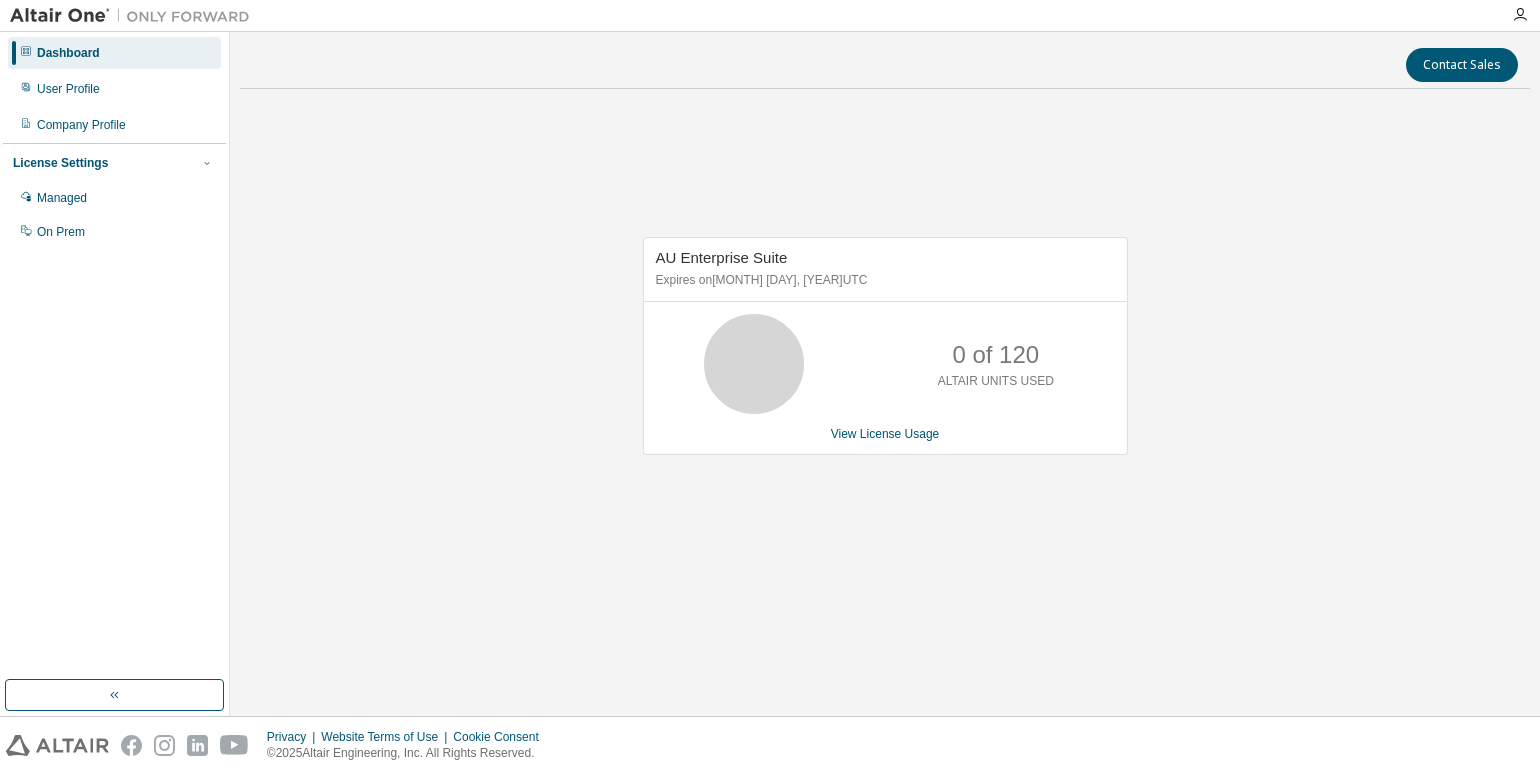 drag, startPoint x: 1282, startPoint y: 1, endPoint x: 414, endPoint y: 294, distance: 916.11847 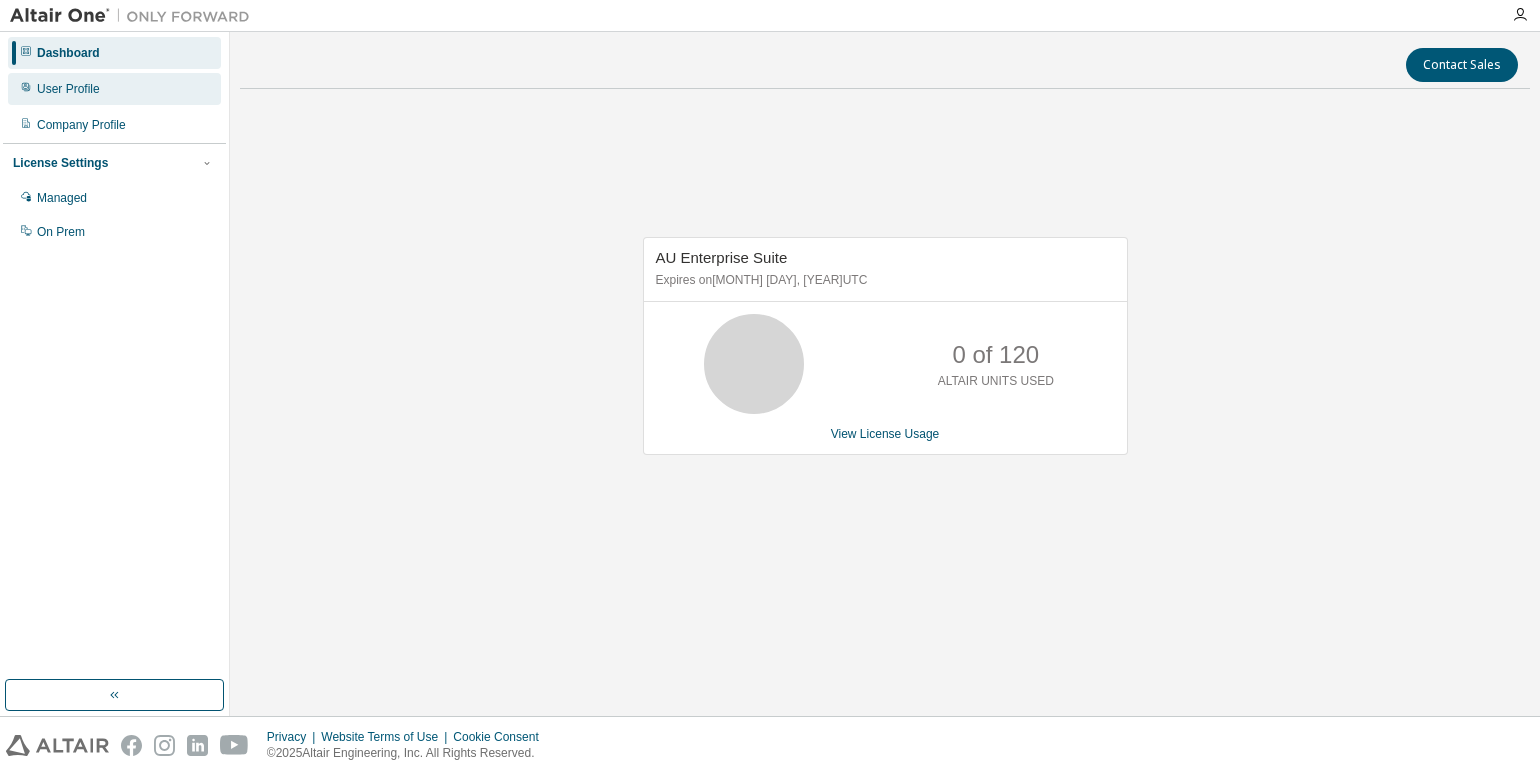 click on "User Profile" at bounding box center [114, 89] 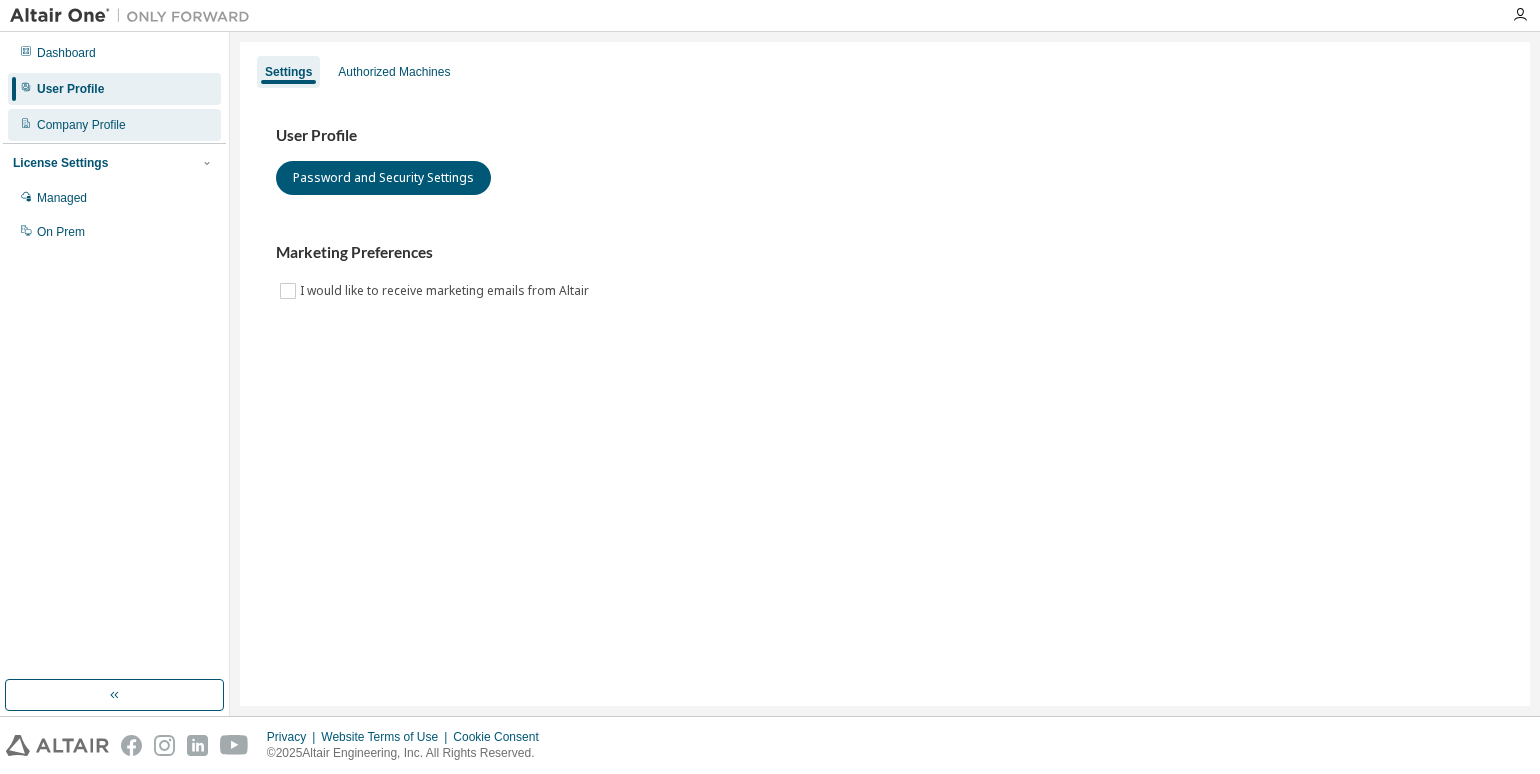 click on "Company Profile" at bounding box center (81, 125) 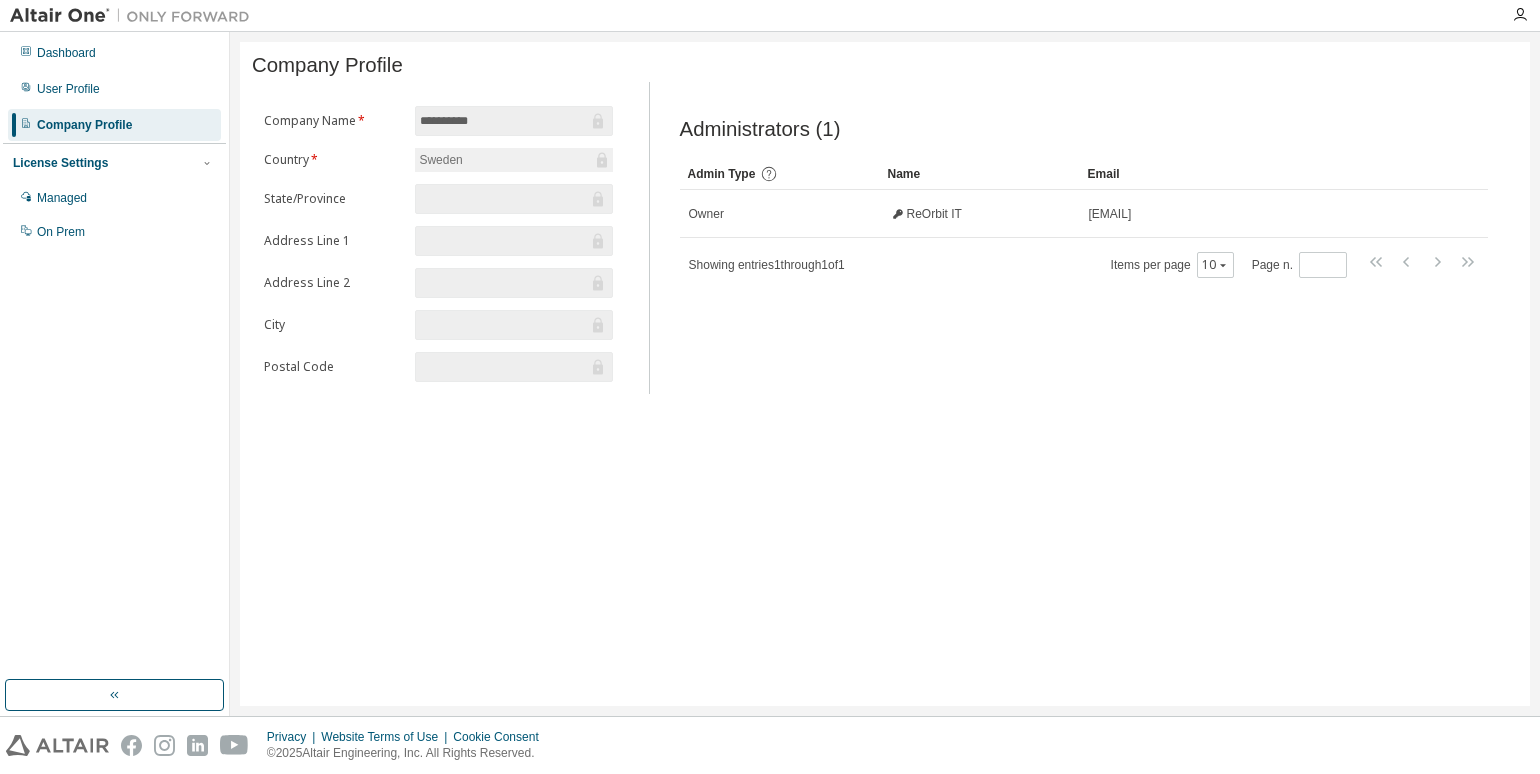 click on "Sweden" at bounding box center (513, 160) 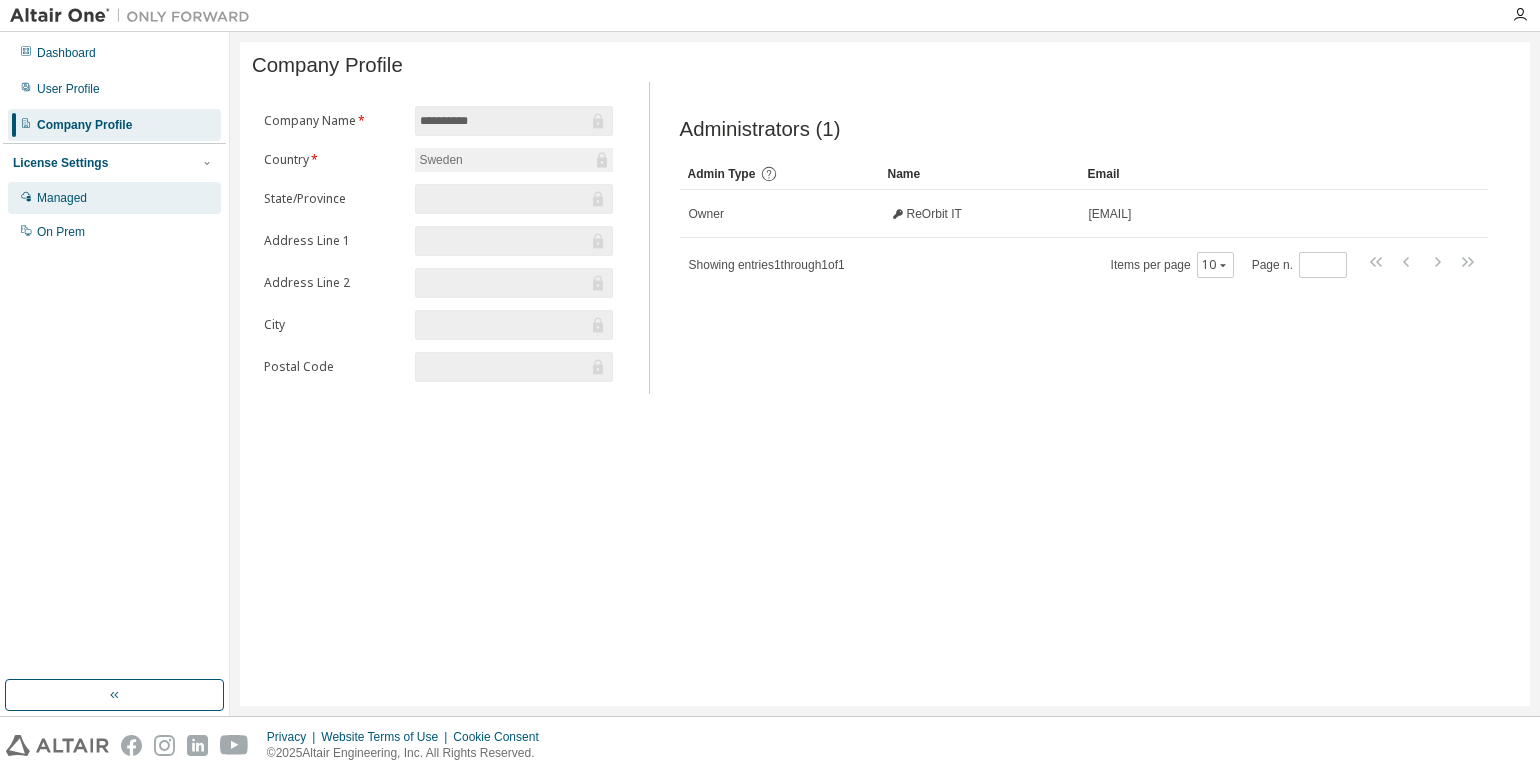 click on "Managed" at bounding box center (62, 198) 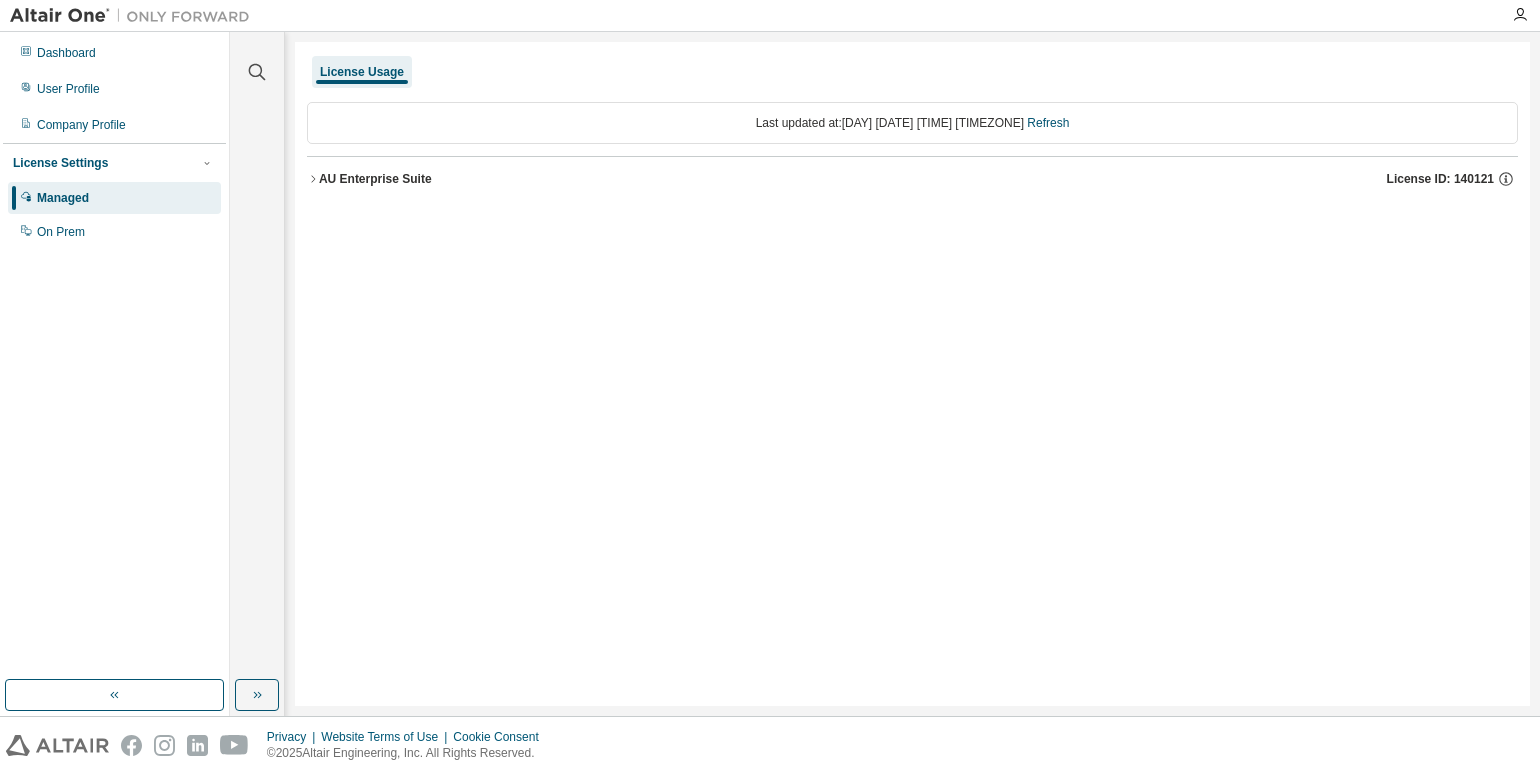 click on "AU Enterprise Suite" at bounding box center [375, 179] 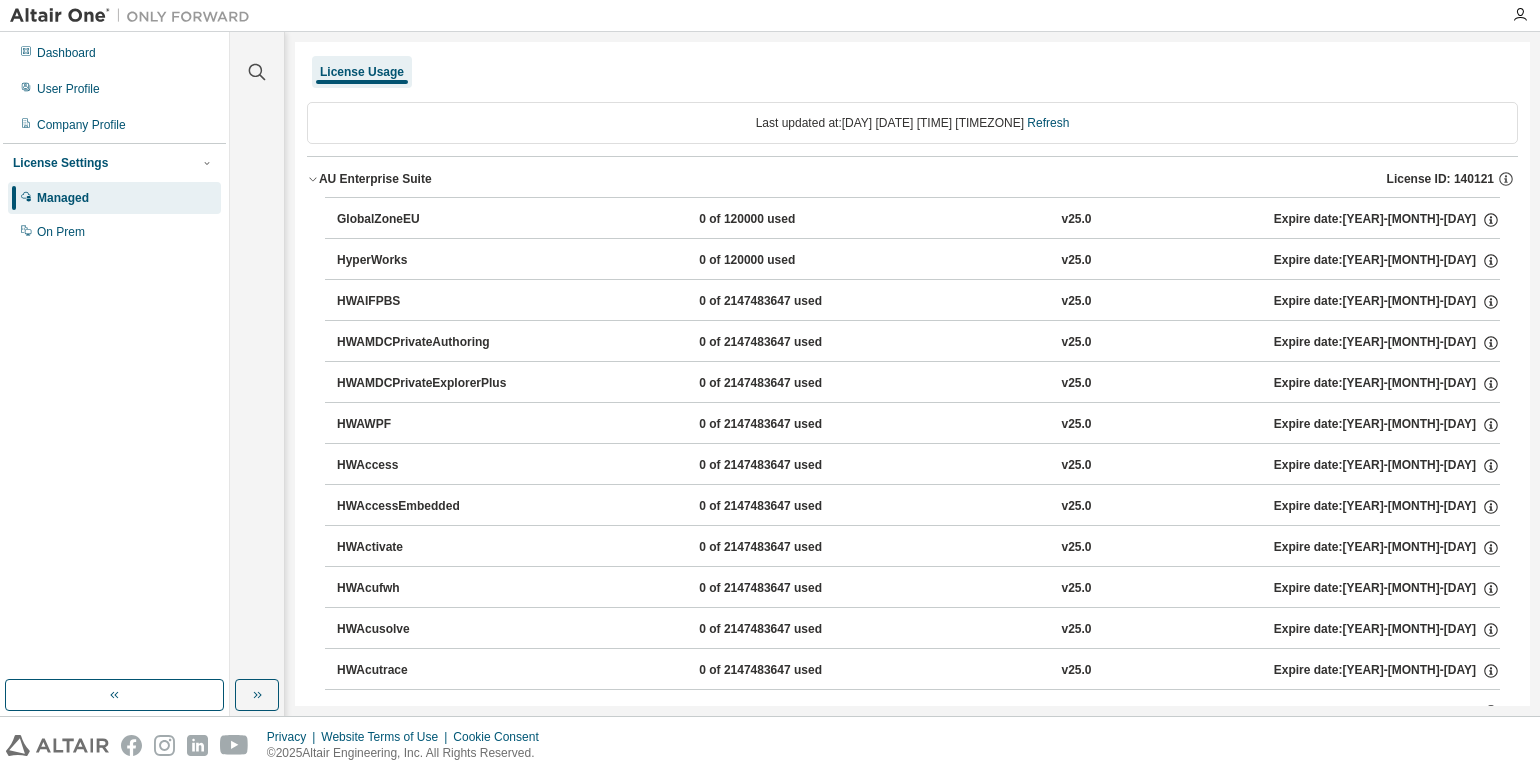 click on "HyperWorks" at bounding box center (427, 261) 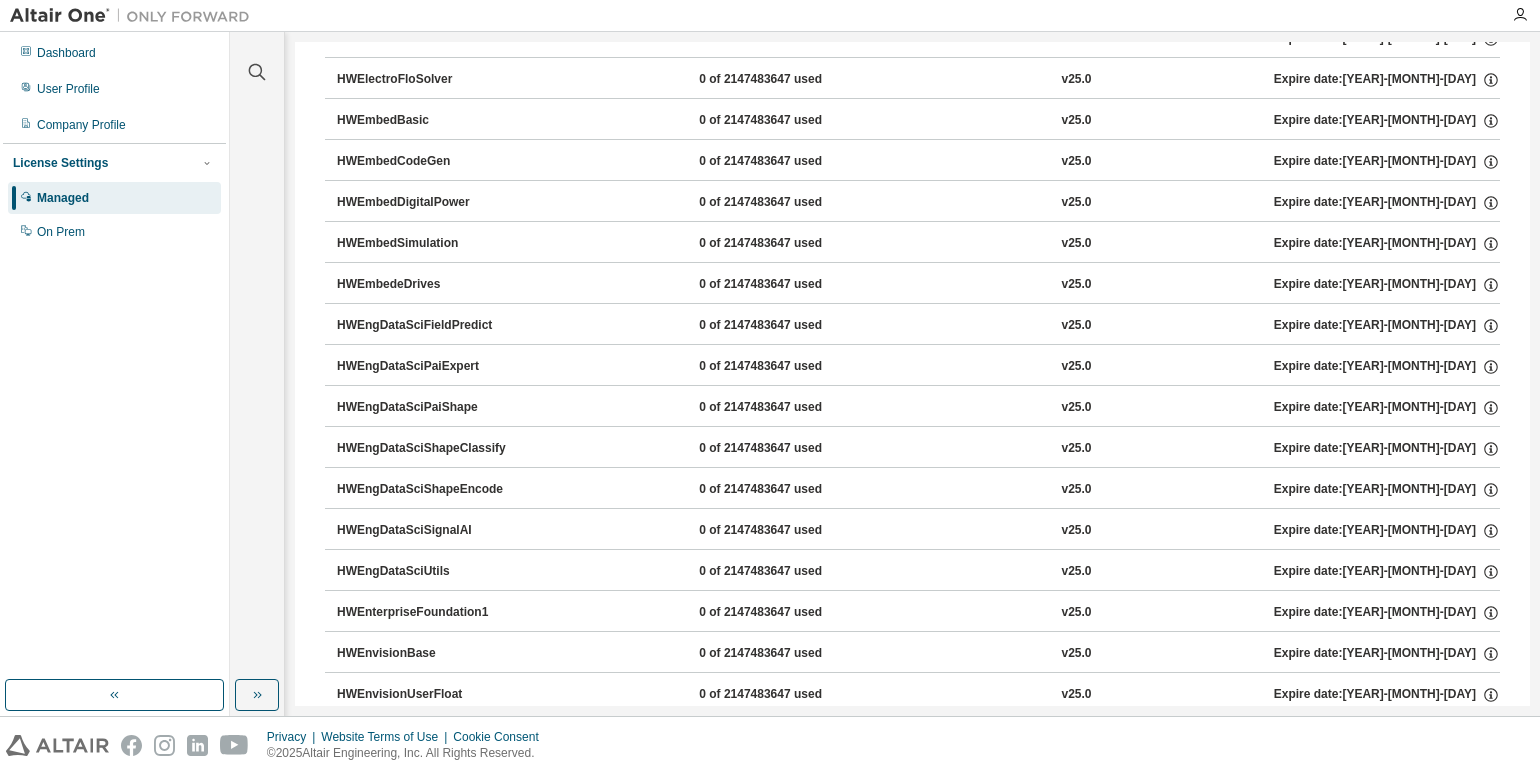 scroll, scrollTop: 2833, scrollLeft: 0, axis: vertical 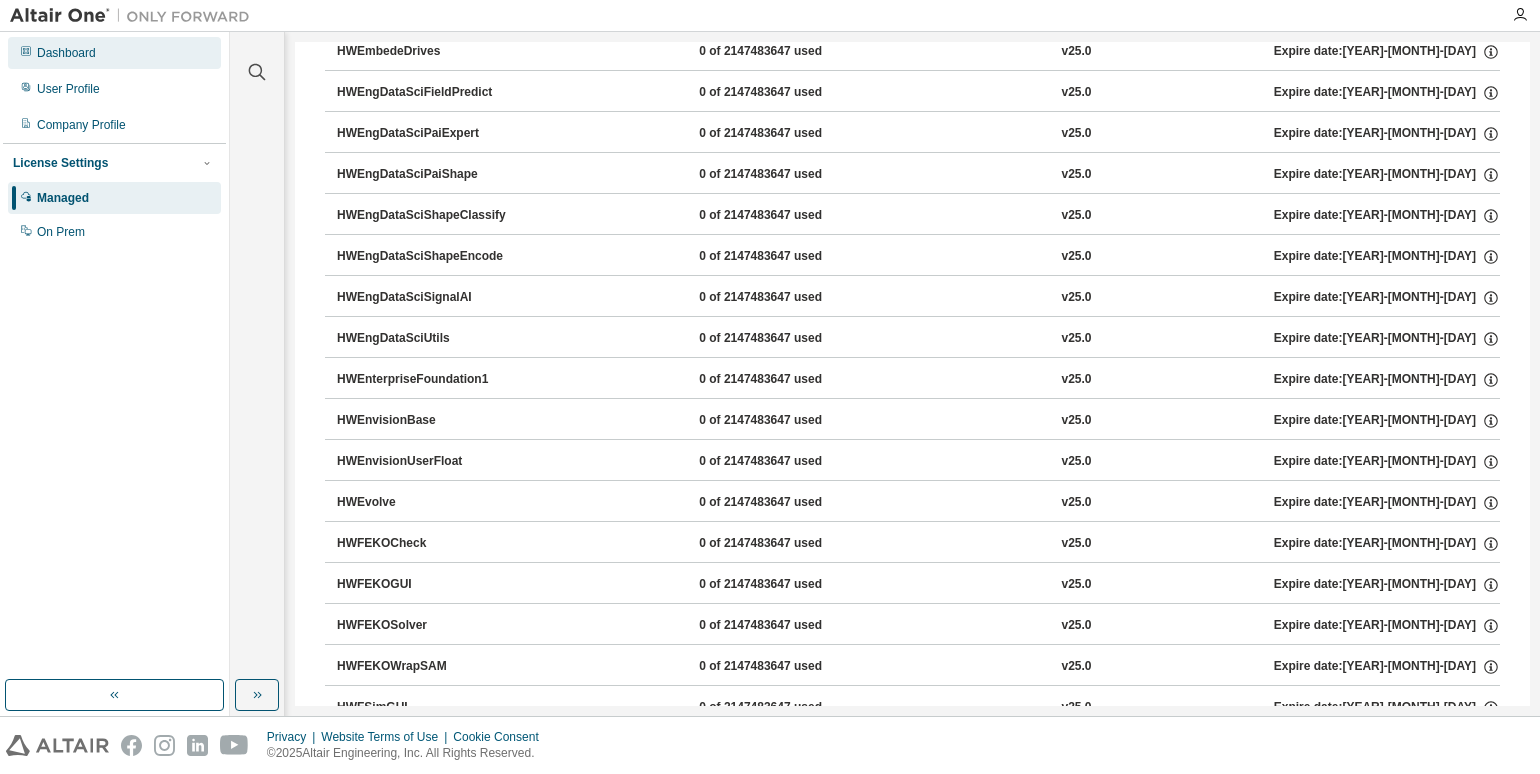 click on "Dashboard" at bounding box center [114, 53] 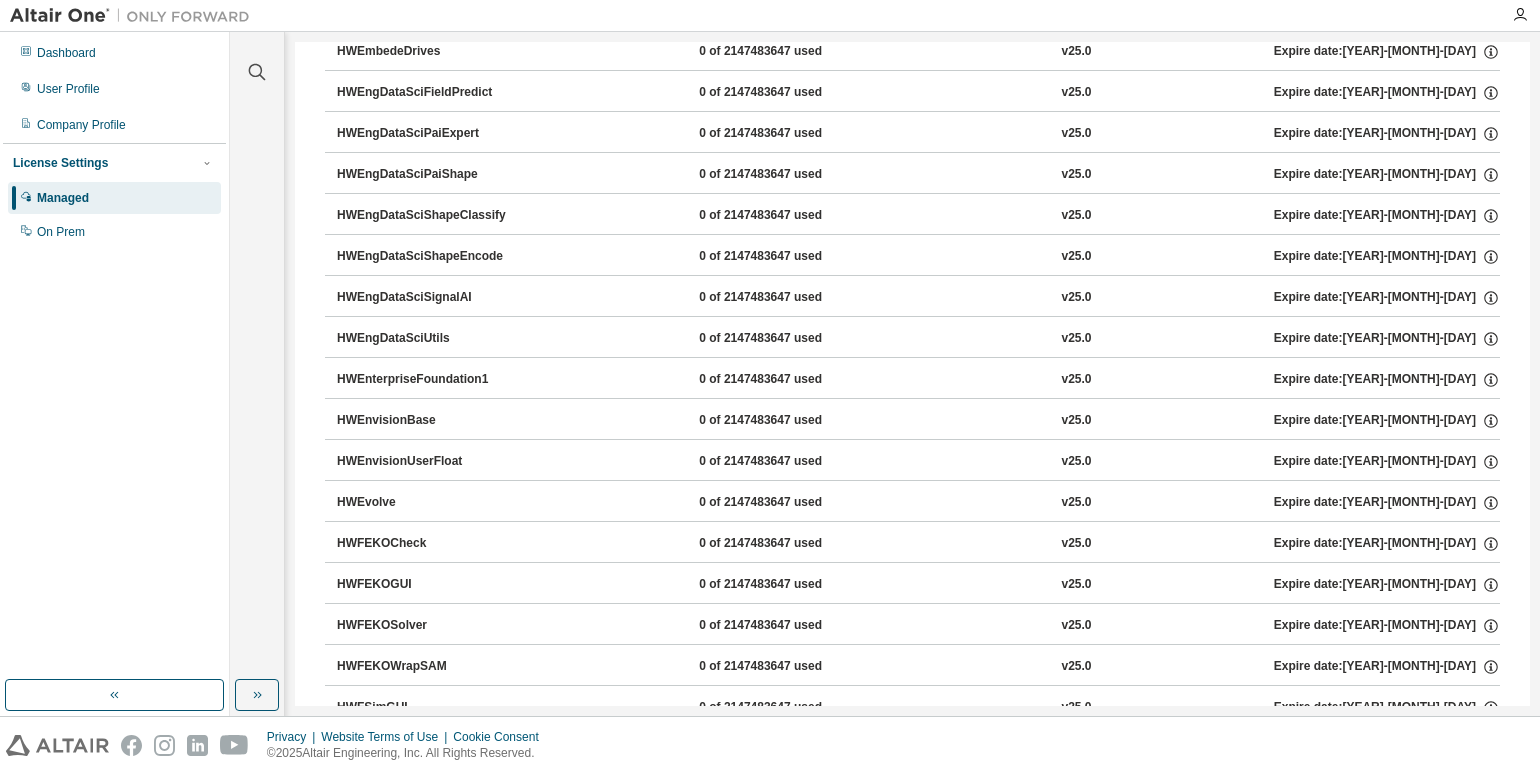 scroll, scrollTop: 0, scrollLeft: 0, axis: both 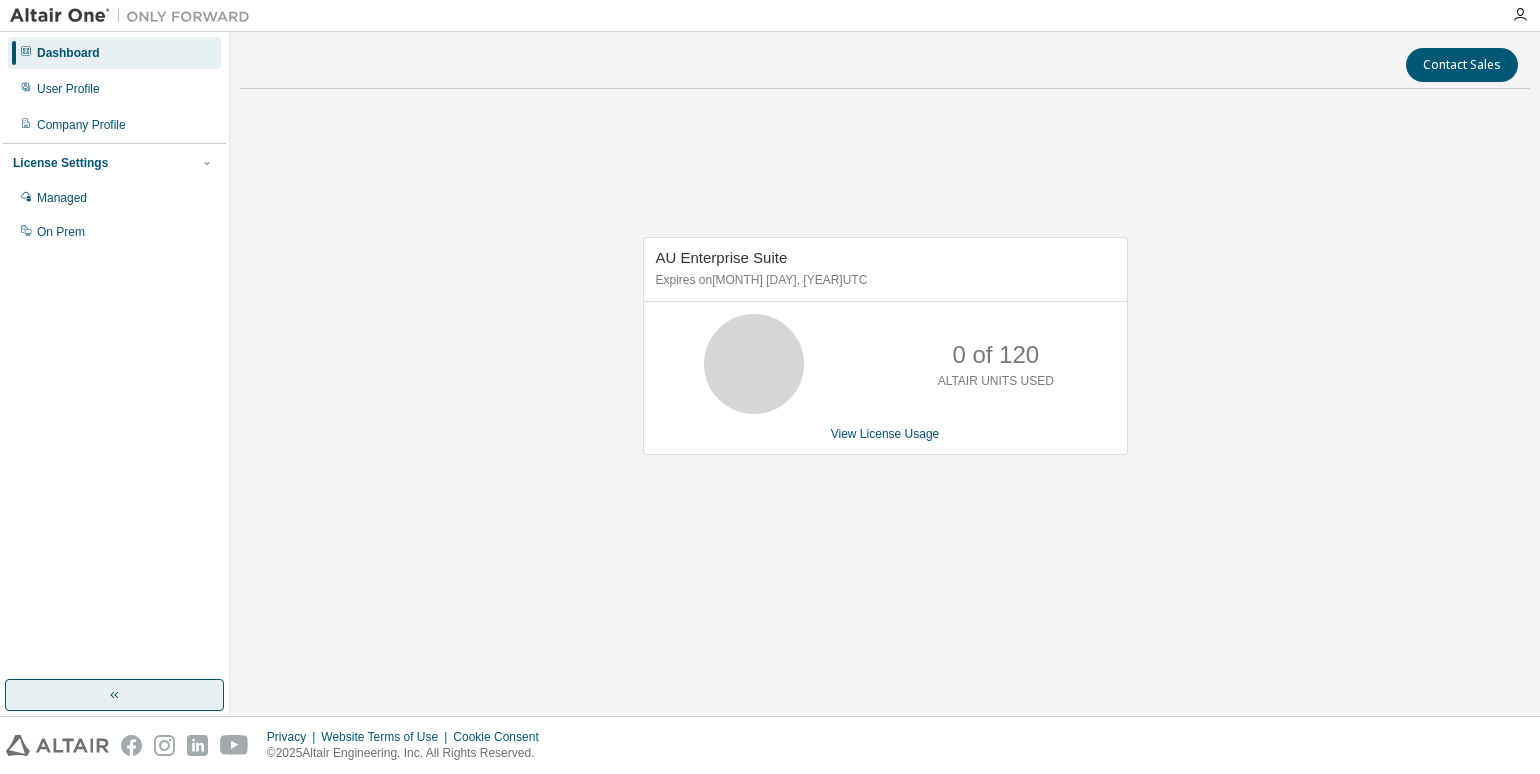 click at bounding box center (114, 695) 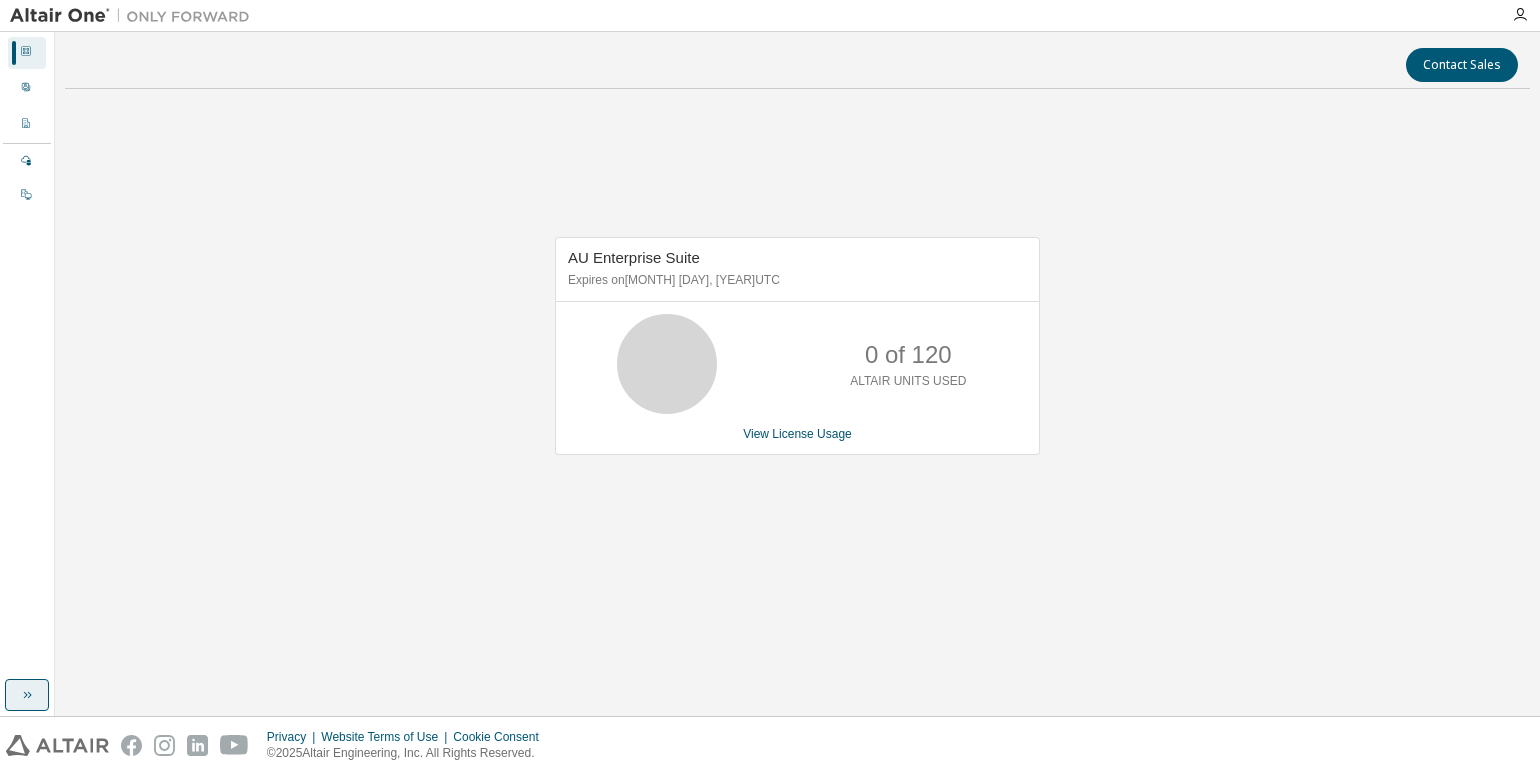 click at bounding box center [27, 695] 